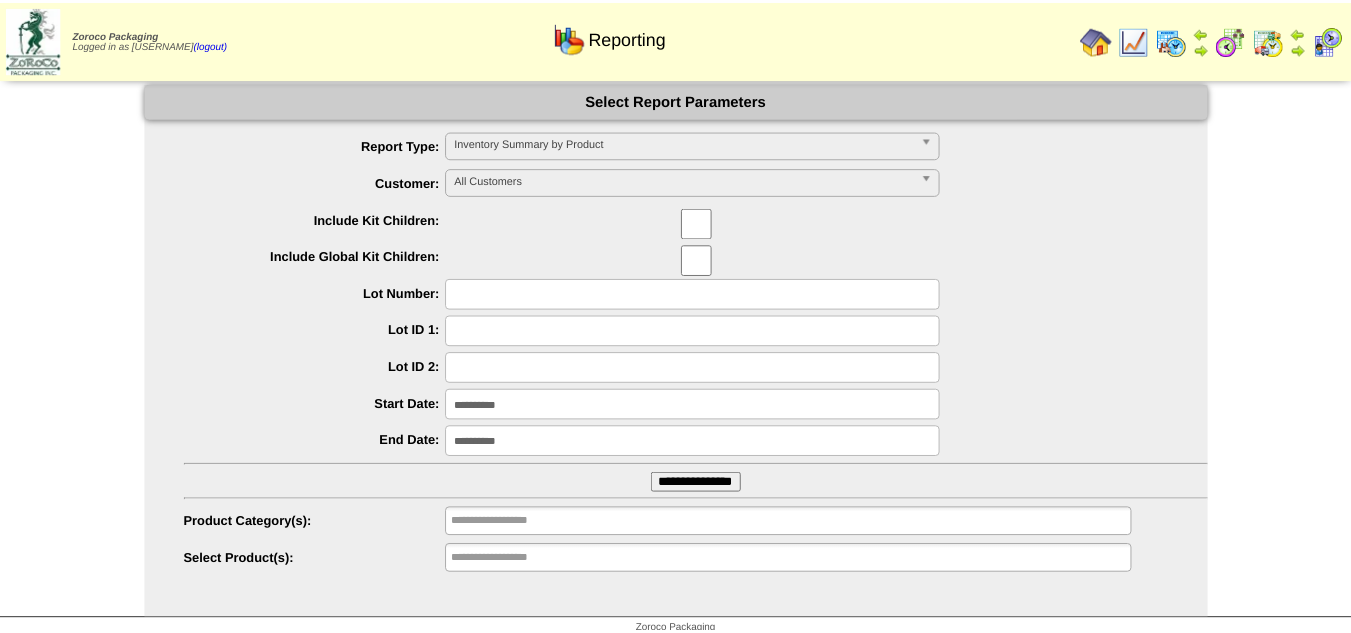 scroll, scrollTop: 0, scrollLeft: 0, axis: both 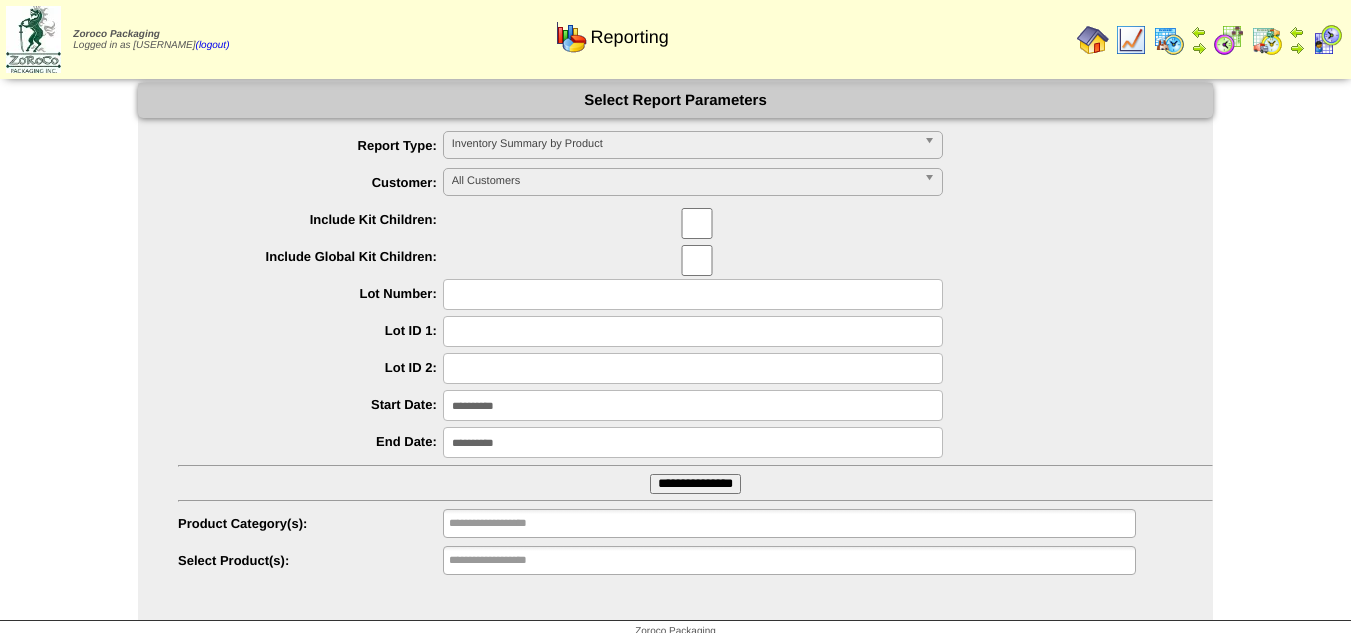click on "Inventory Summary by Product" at bounding box center [684, 144] 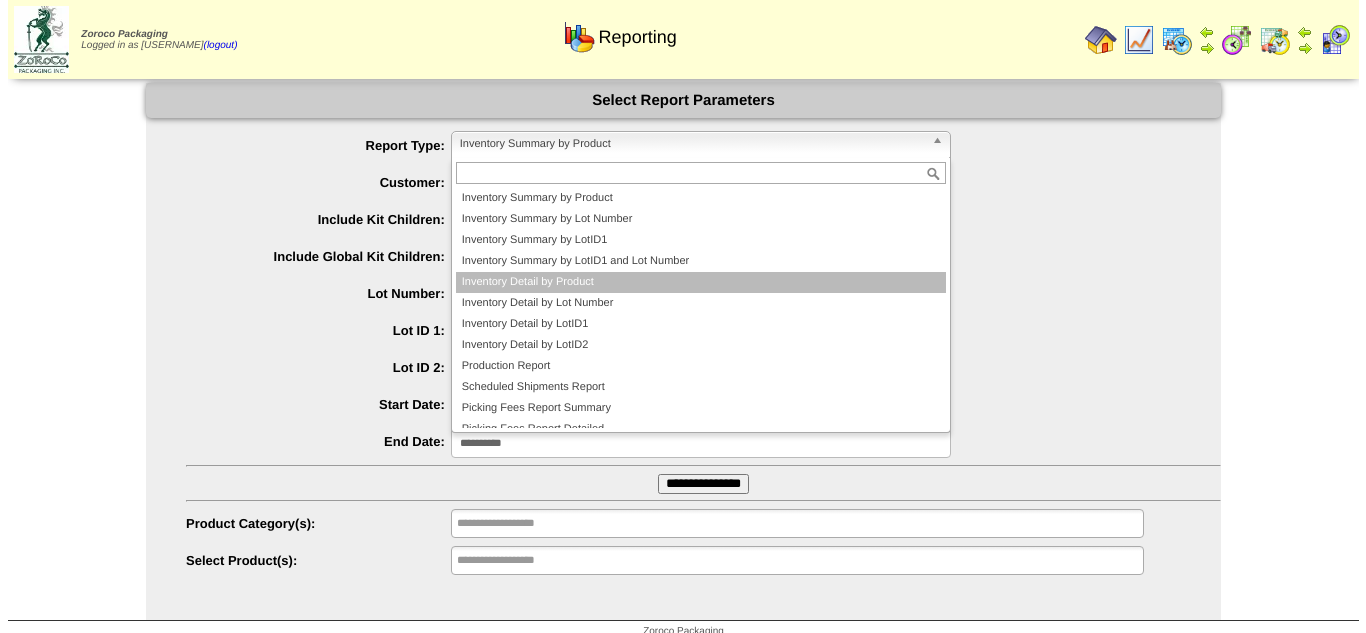 scroll, scrollTop: 54, scrollLeft: 0, axis: vertical 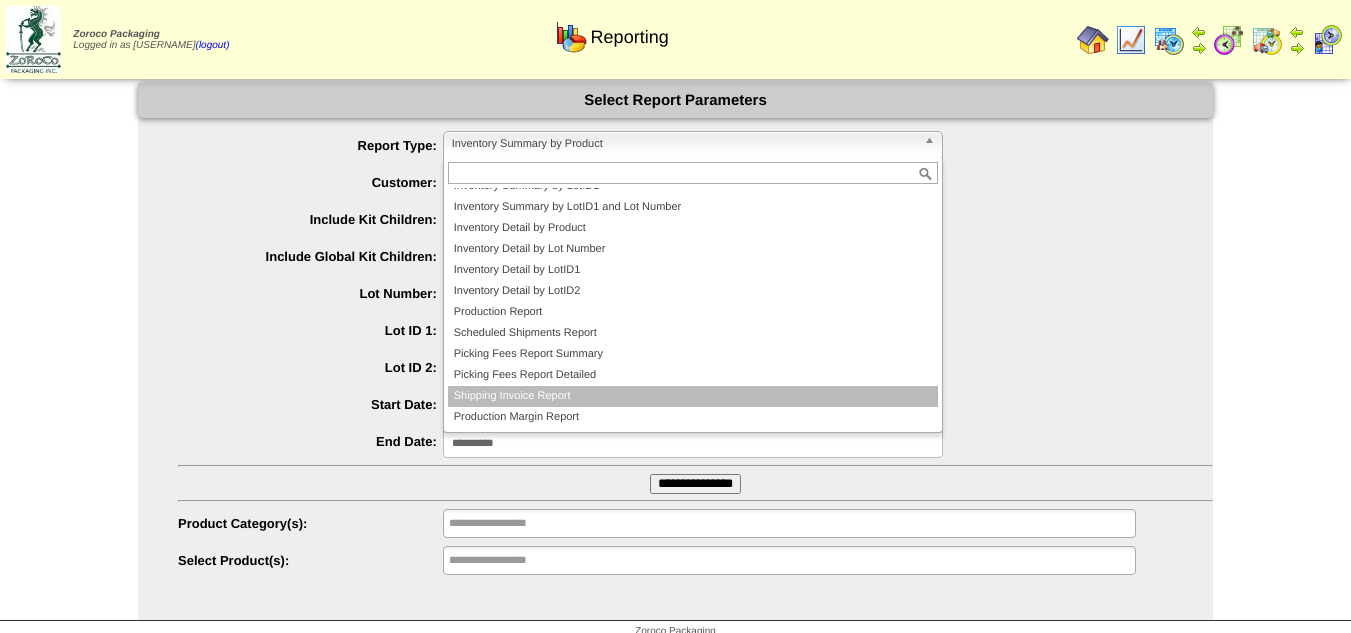 click on "Shipping Invoice Report" at bounding box center (693, 396) 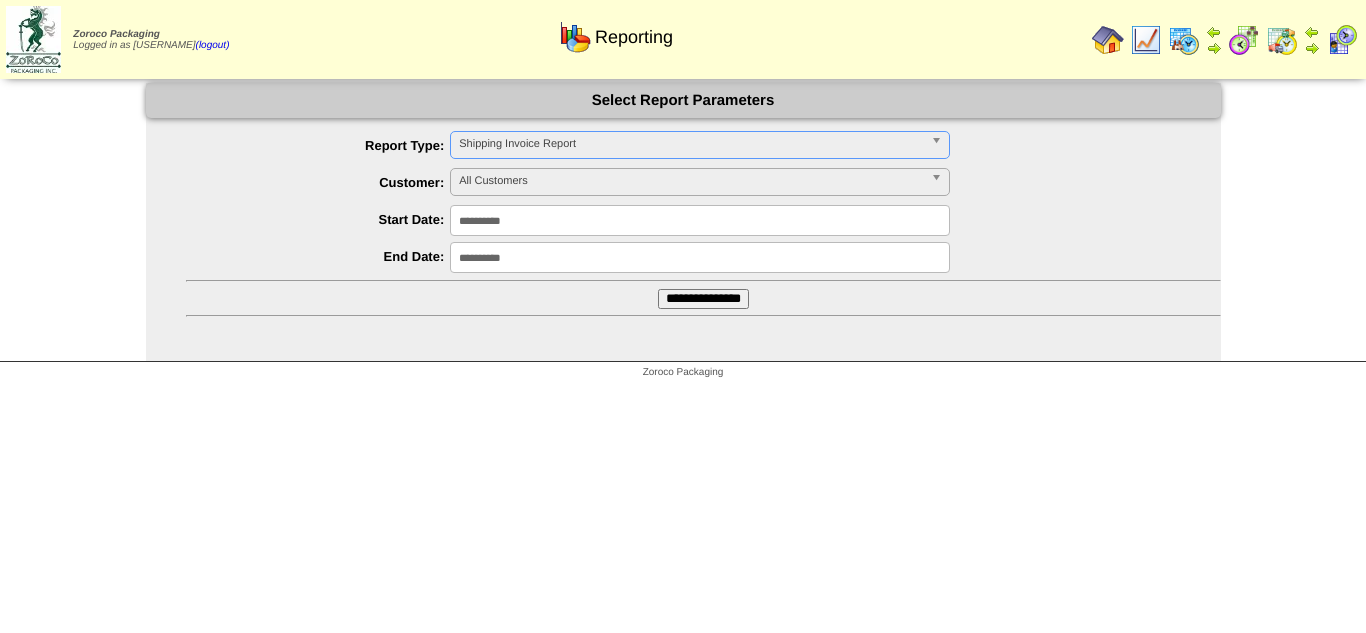 click on "All Customers" at bounding box center [700, 182] 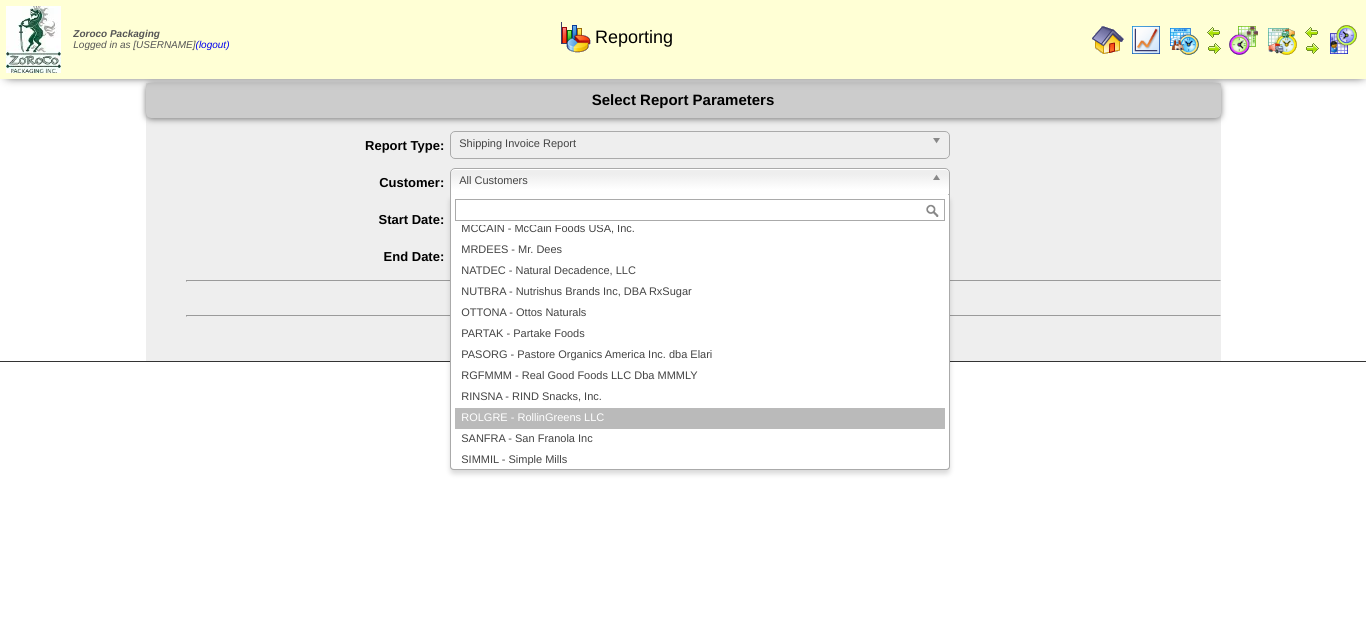 scroll, scrollTop: 400, scrollLeft: 0, axis: vertical 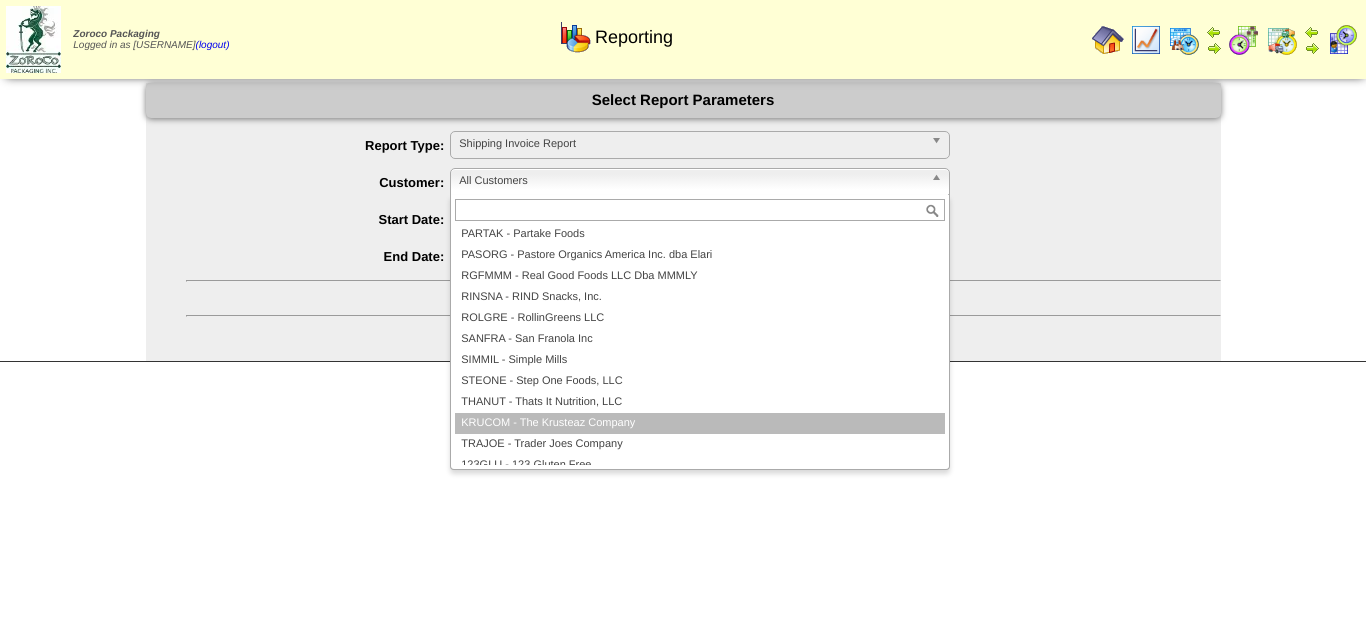 click on "KRUCOM - The Krusteaz Company" at bounding box center [700, 423] 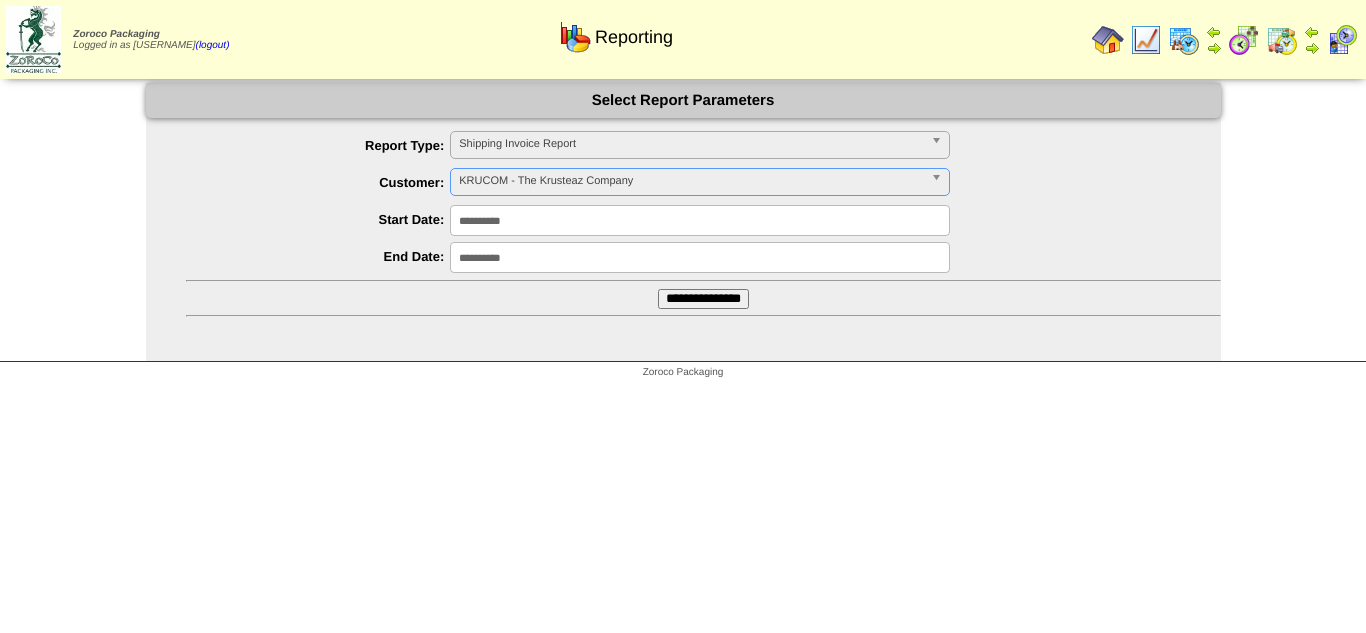 click on "**********" at bounding box center (703, 299) 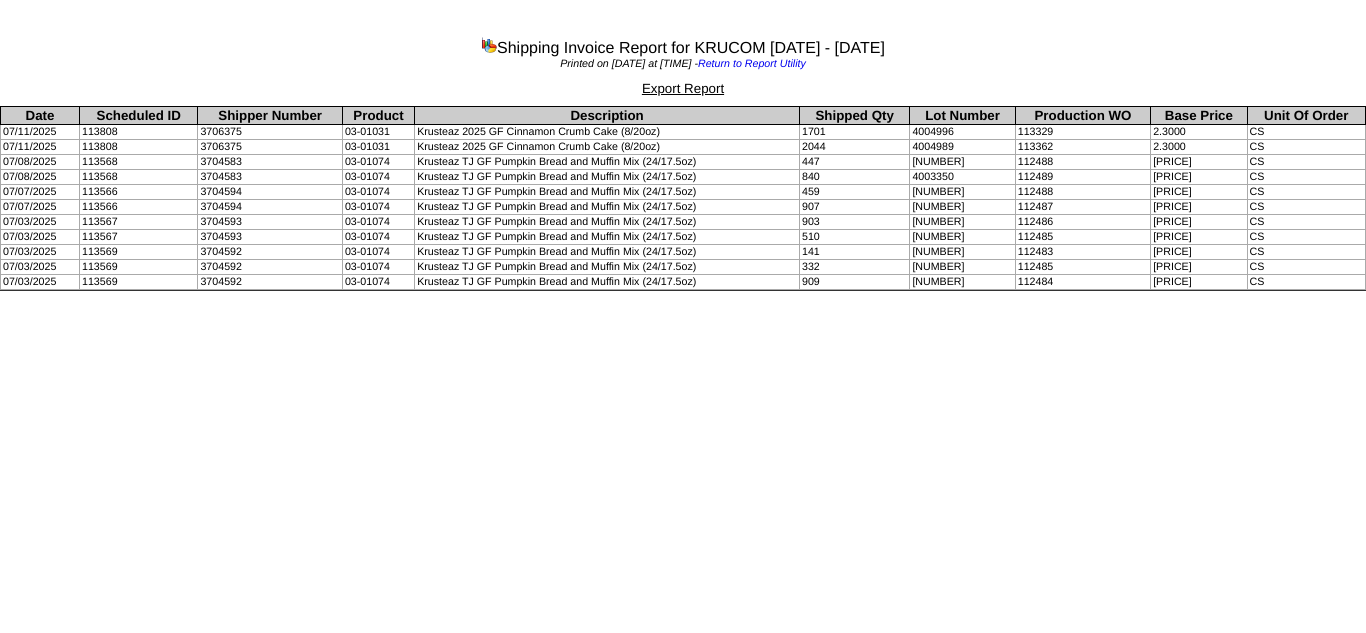 scroll, scrollTop: 0, scrollLeft: 0, axis: both 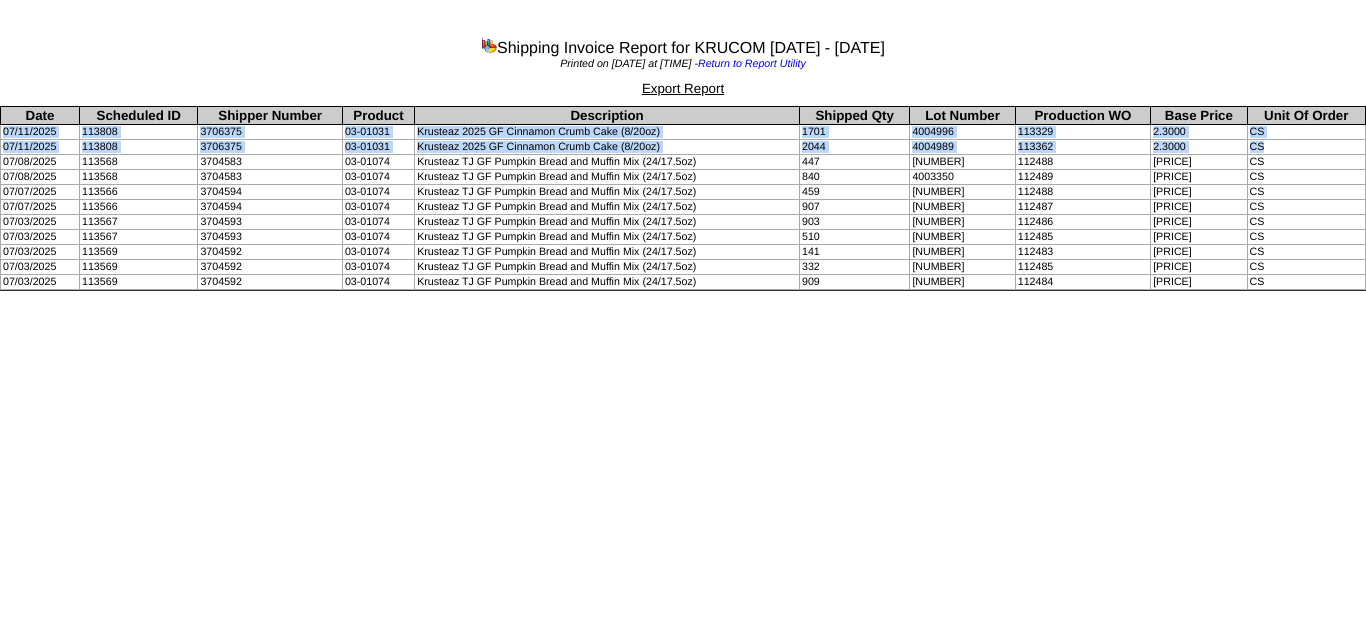 drag, startPoint x: 2, startPoint y: 130, endPoint x: 1292, endPoint y: 144, distance: 1290.0759 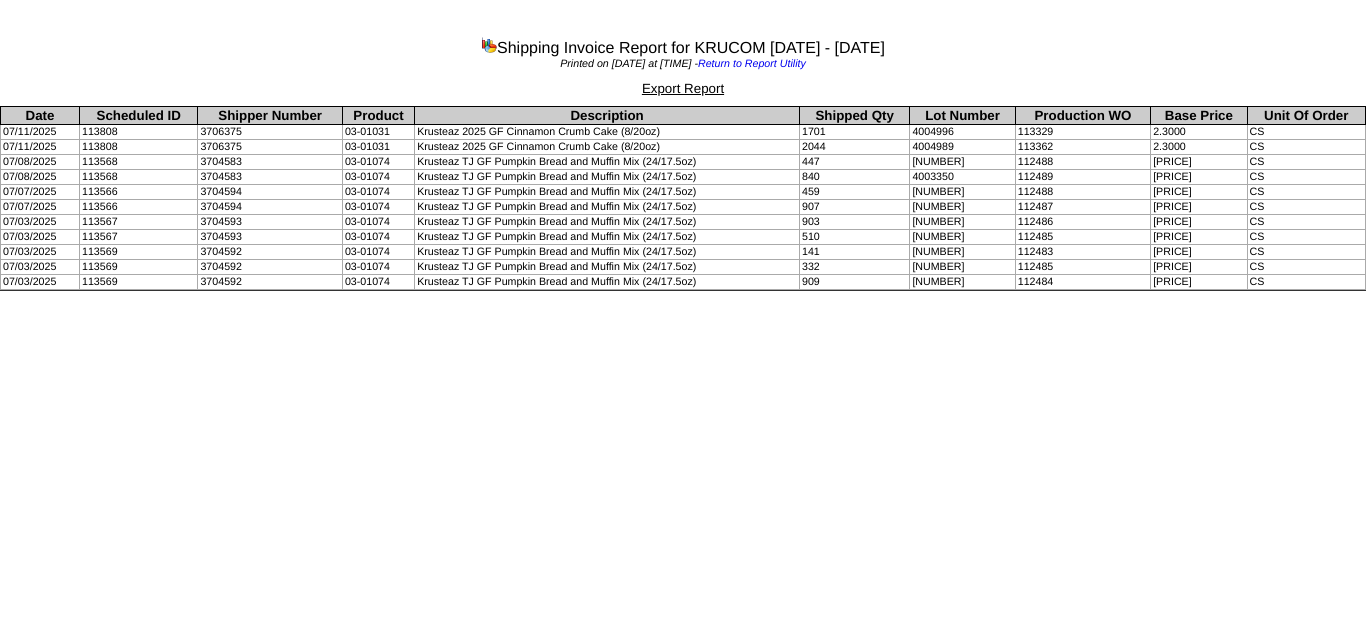 click on "Shipping Invoice Report for KRUCOM 07/01/2025 - 07/15/2025
Printed on 07/15/2025 at 9:11pm -  Return to Report Utility
Export Report
Loading...
Date
Scheduled ID
Shipper Number
Product
Description
Shipped Qty
Lot Number
Production WO
Base Price
Unit Of Order
07/11/2025
113808
3706375
03-01031
Krusteaz 2025 GF Cinnamon Crumb Cake (8/20oz)
1701
4004996
113329
2.3000
CS
07/11/2025
113808" at bounding box center [683, 148] 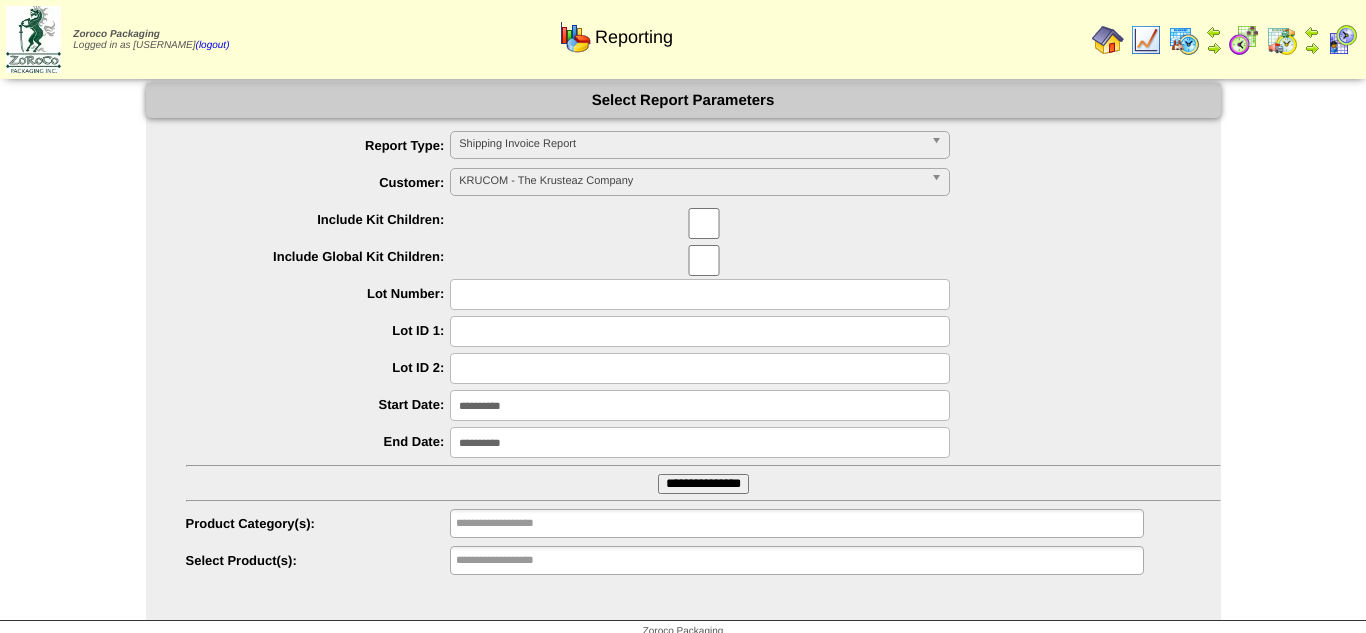 scroll, scrollTop: 0, scrollLeft: 0, axis: both 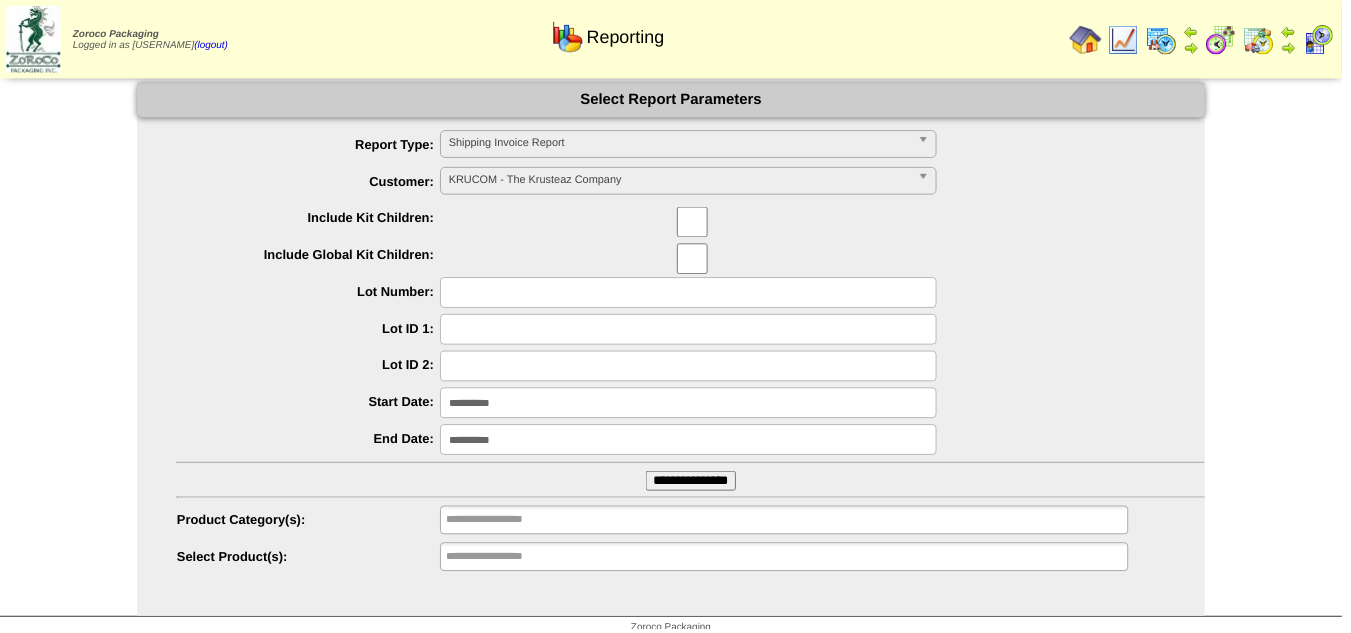click on "Shipping Invoice Report" at bounding box center [684, 144] 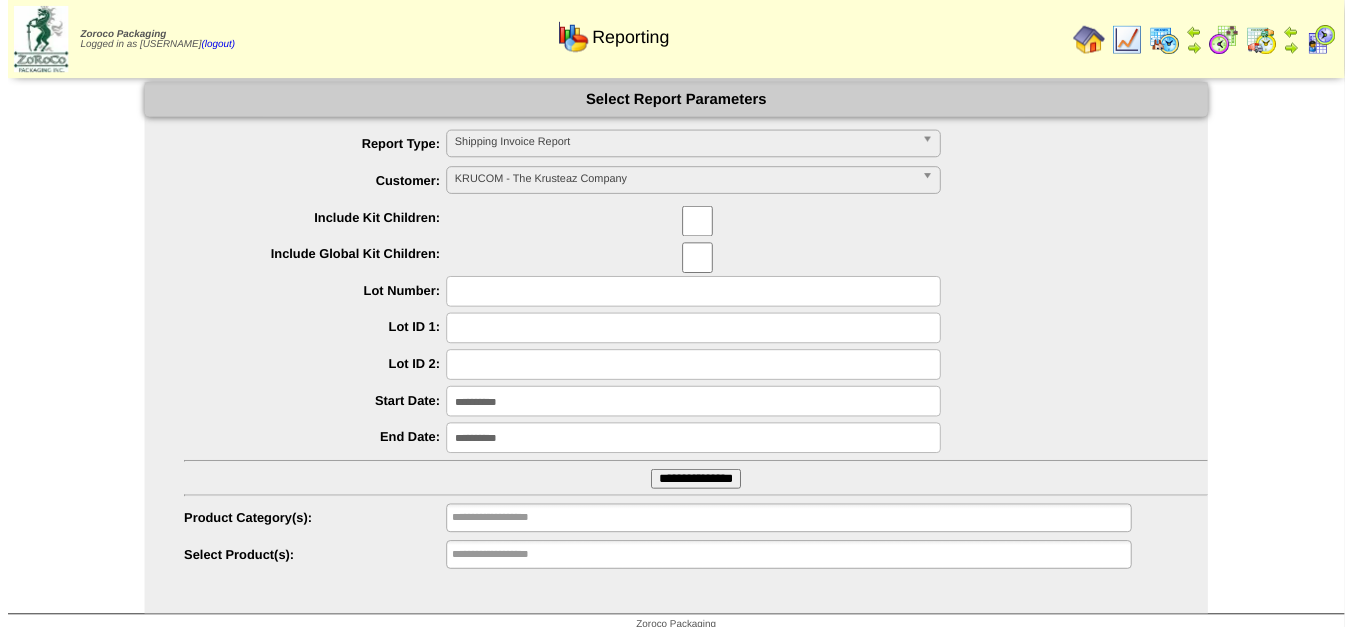 scroll, scrollTop: 33, scrollLeft: 0, axis: vertical 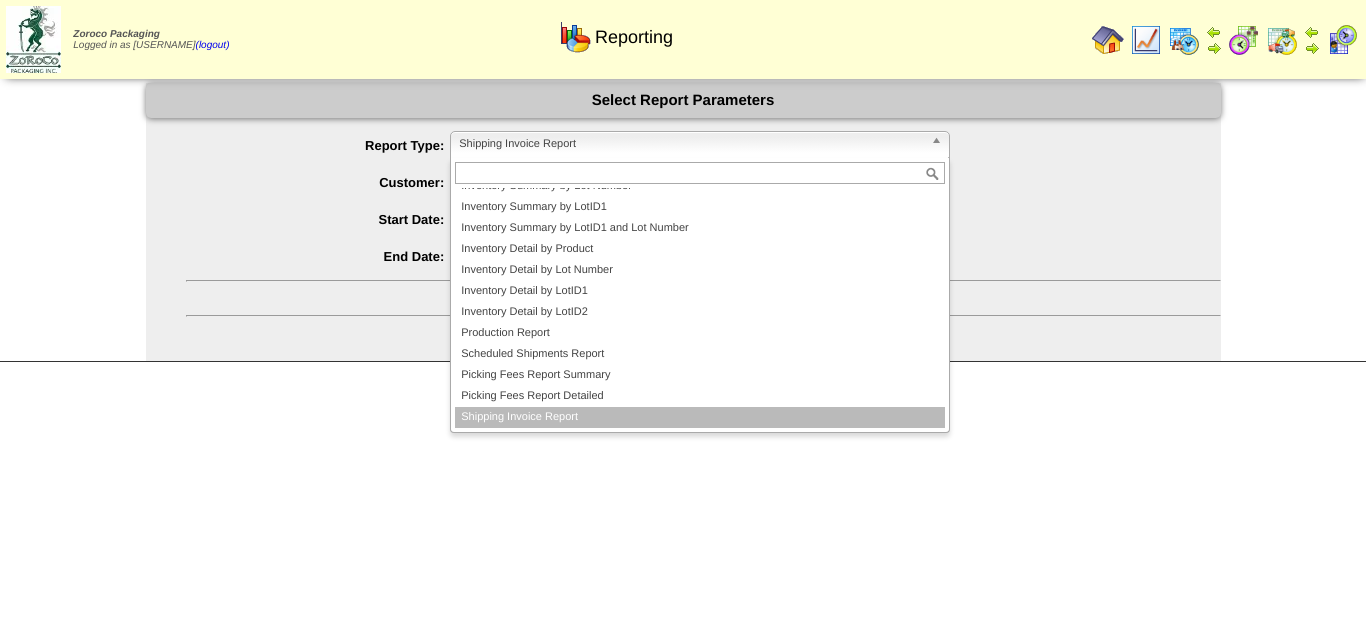 click on "Shipping Invoice Report" at bounding box center [691, 144] 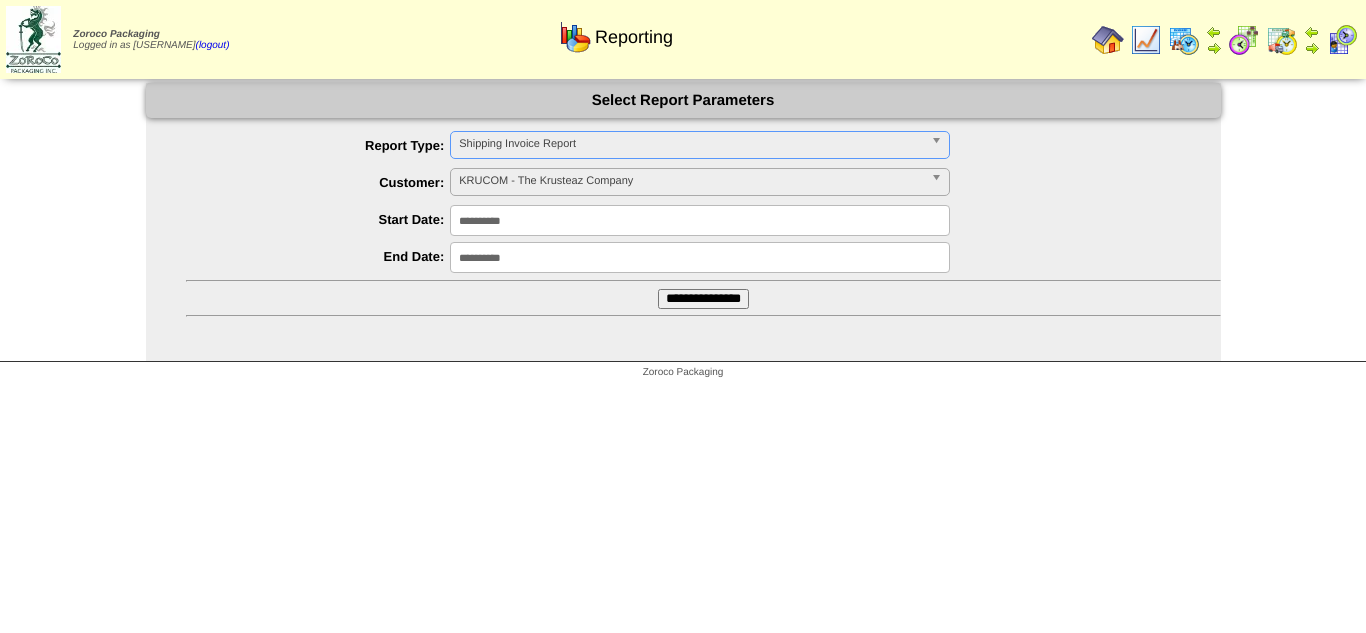 click on "KRUCOM - The Krusteaz Company" at bounding box center (700, 182) 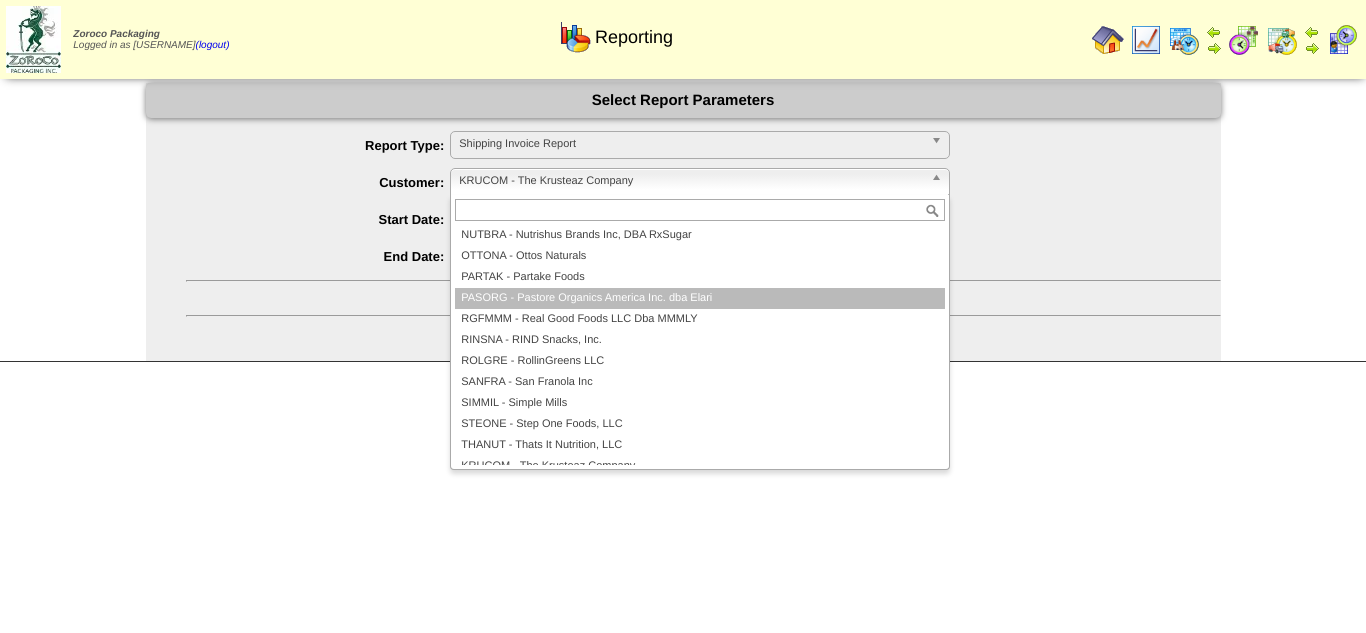 scroll, scrollTop: 457, scrollLeft: 0, axis: vertical 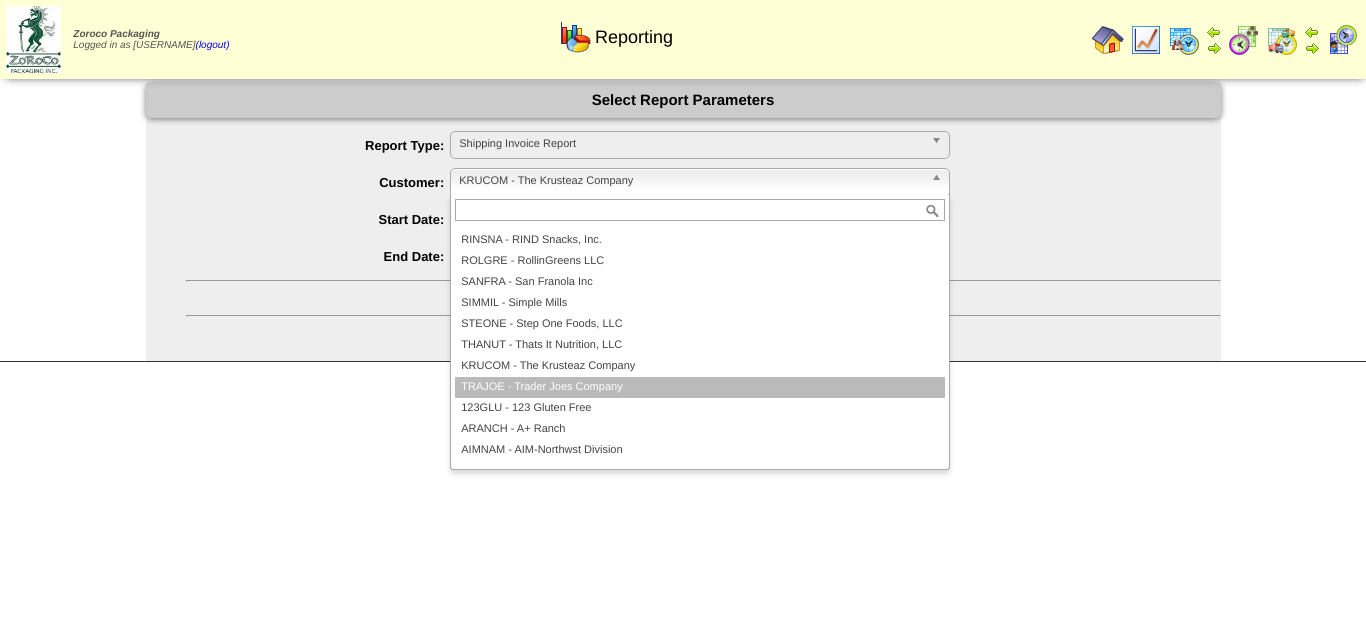 click on "TRAJOE - Trader Joes Company" at bounding box center [700, 387] 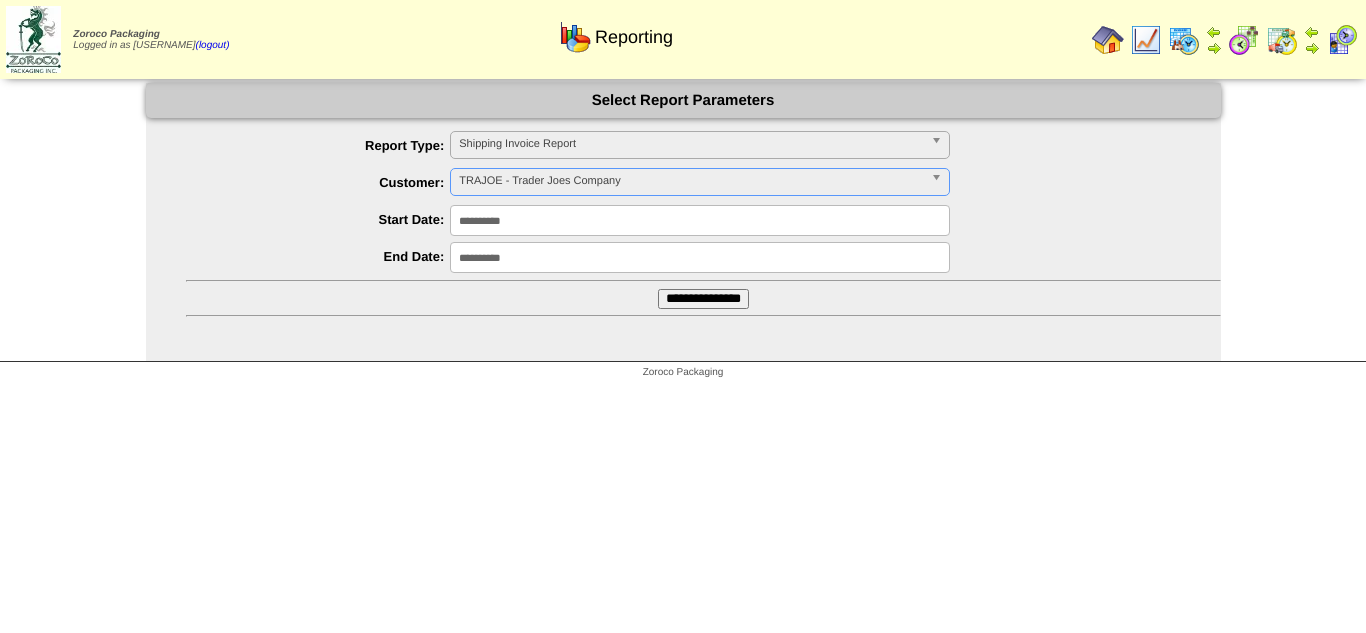 click on "**********" at bounding box center (703, 299) 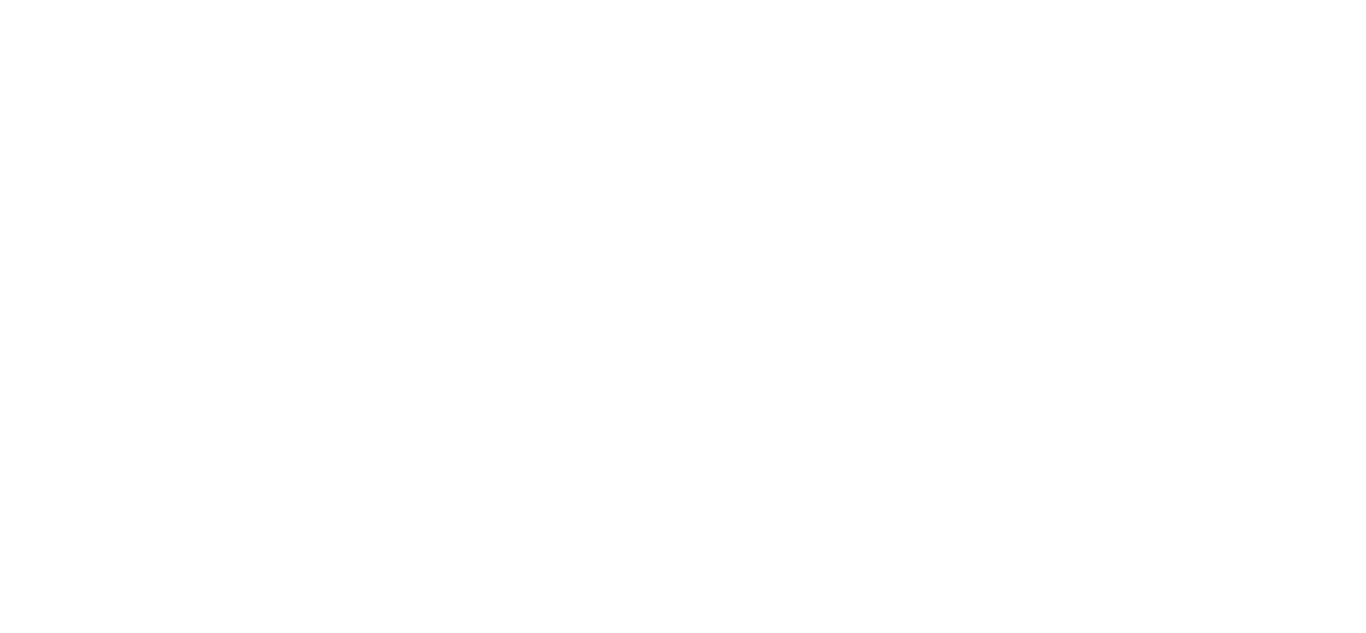 scroll, scrollTop: 0, scrollLeft: 0, axis: both 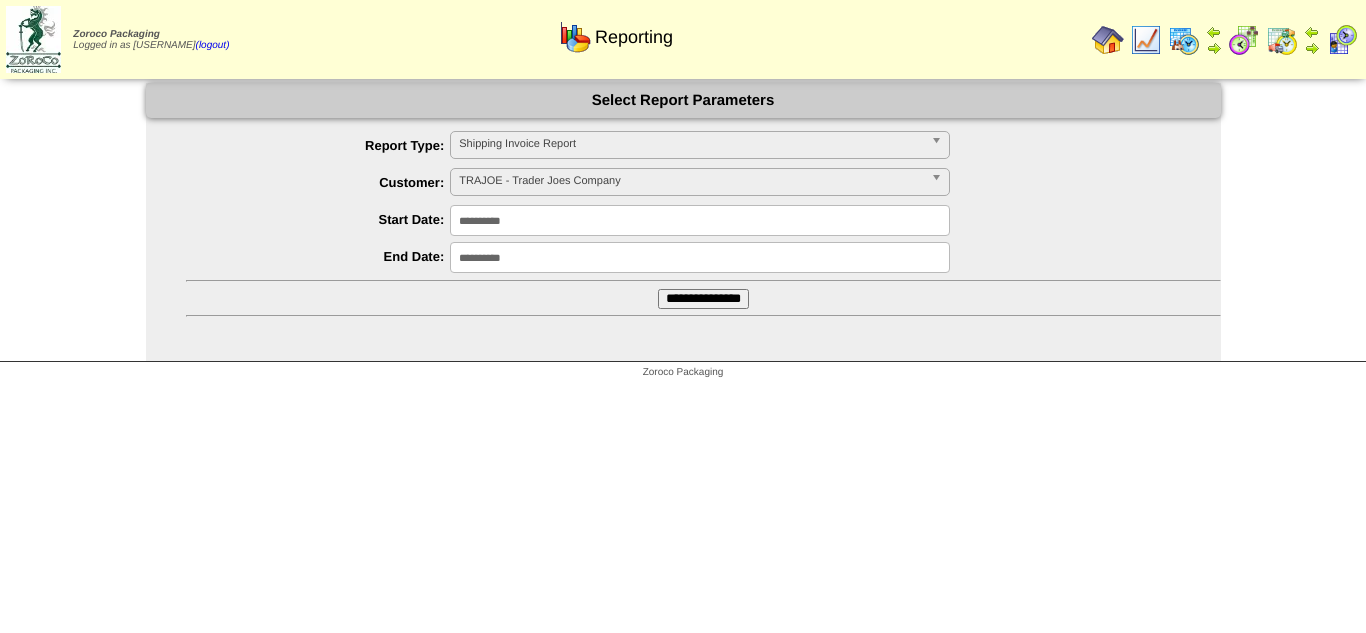 click at bounding box center (1108, 40) 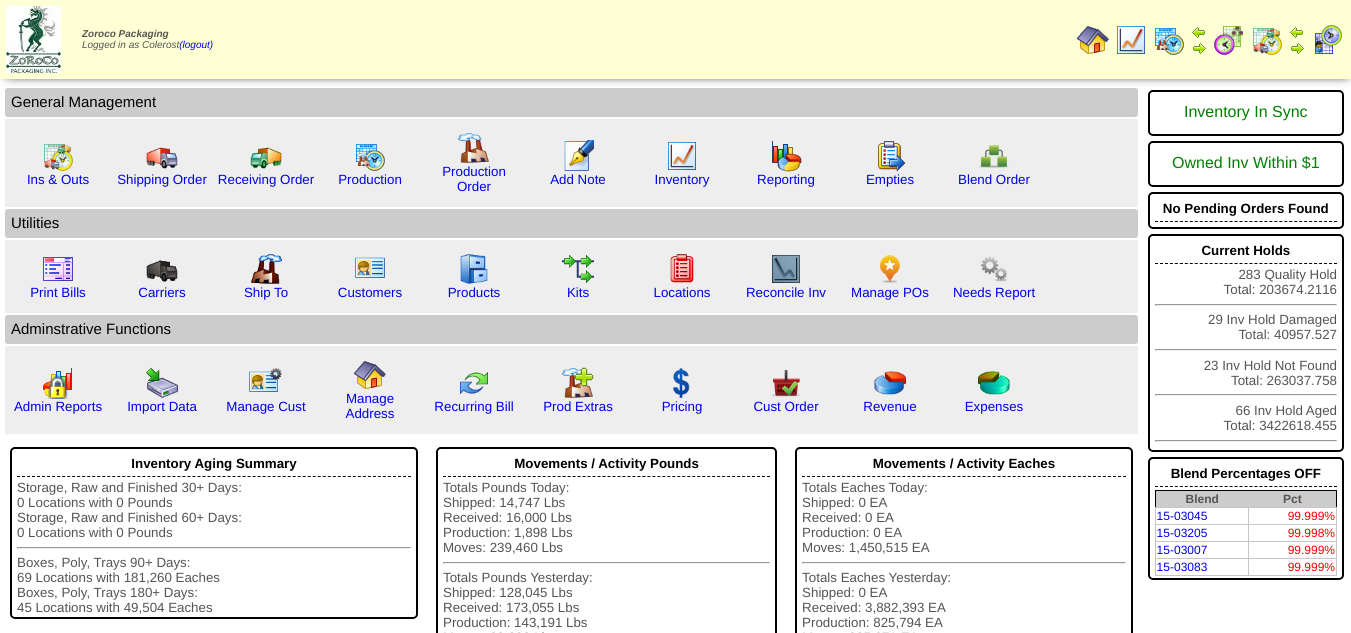 scroll, scrollTop: 0, scrollLeft: 0, axis: both 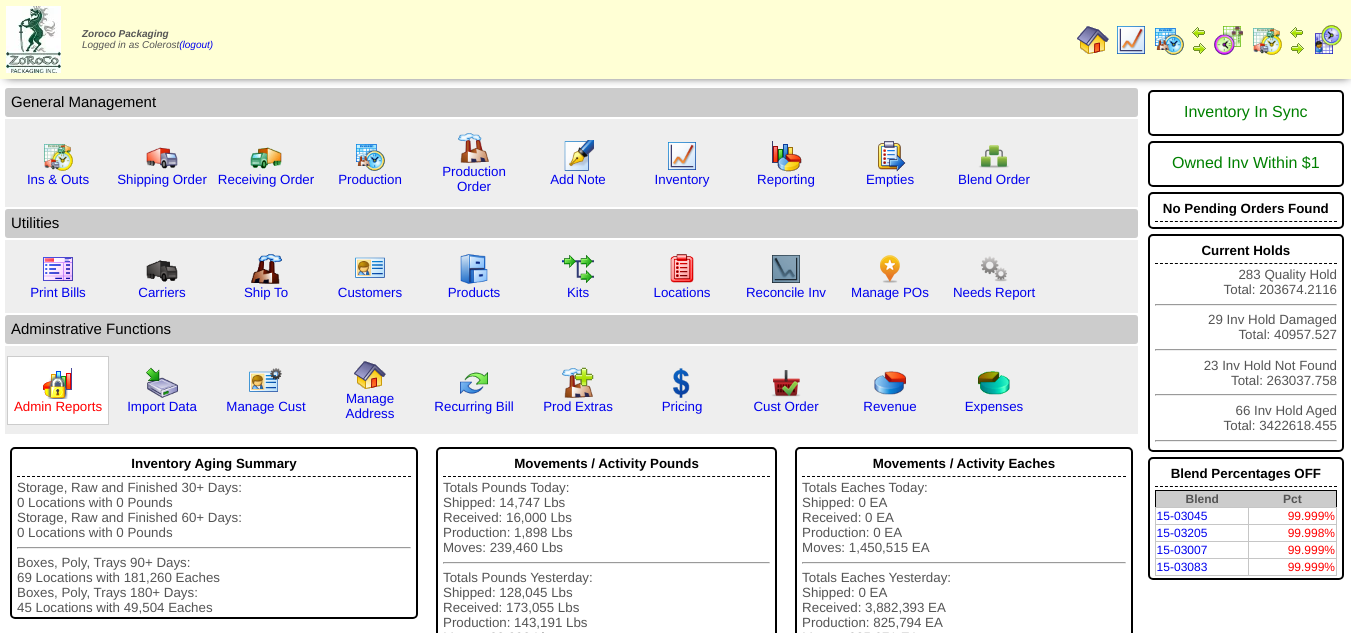 click on "Admin Reports" at bounding box center (58, 406) 